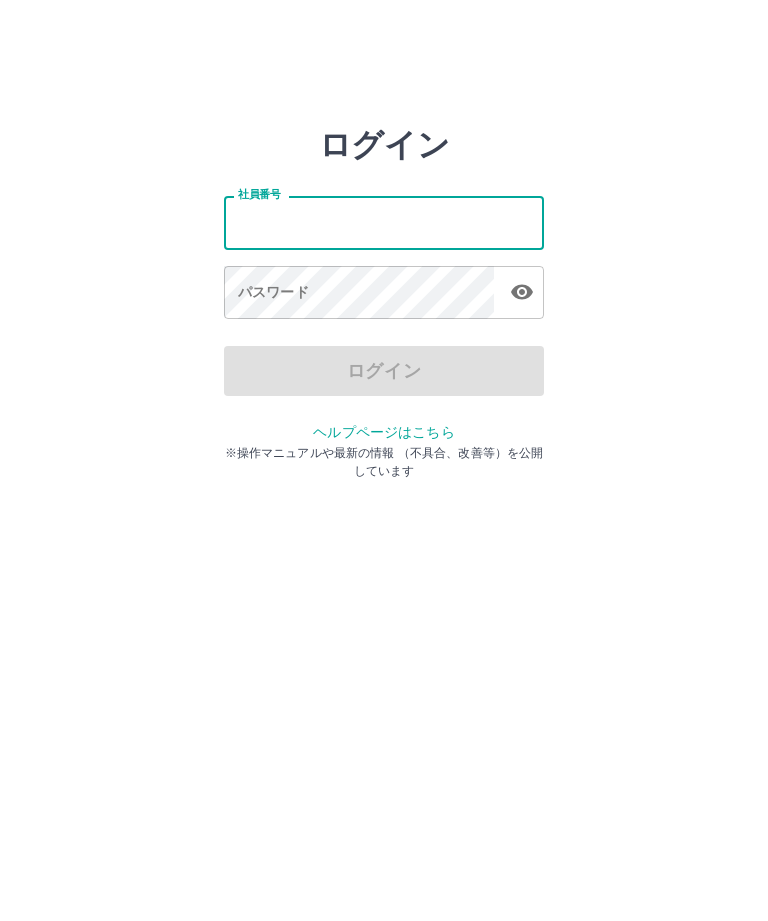 scroll, scrollTop: 0, scrollLeft: 0, axis: both 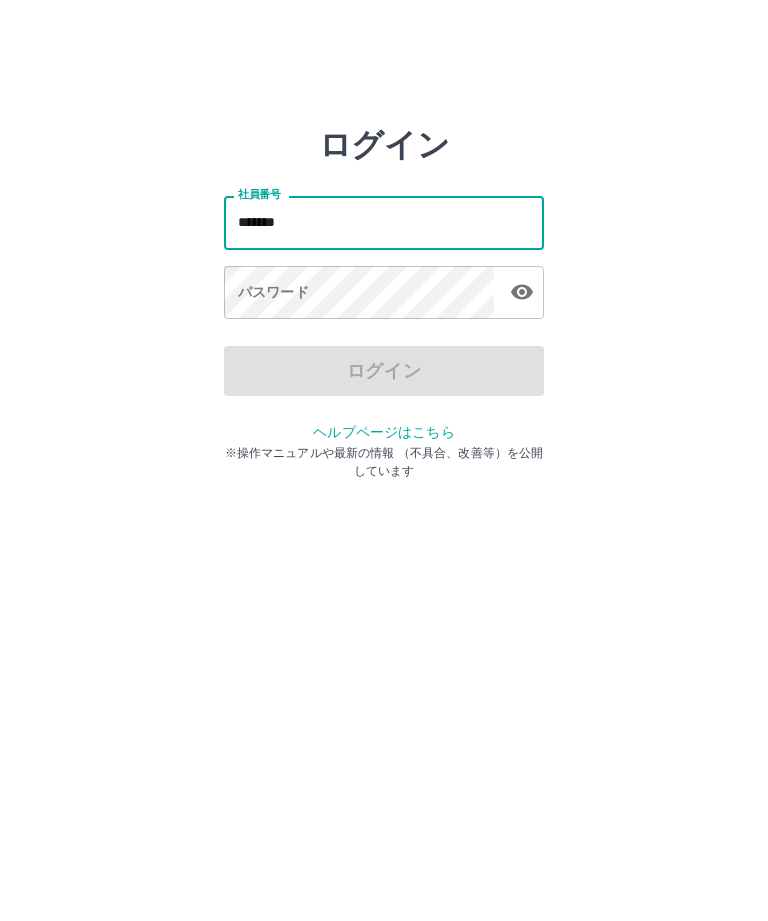 type on "*******" 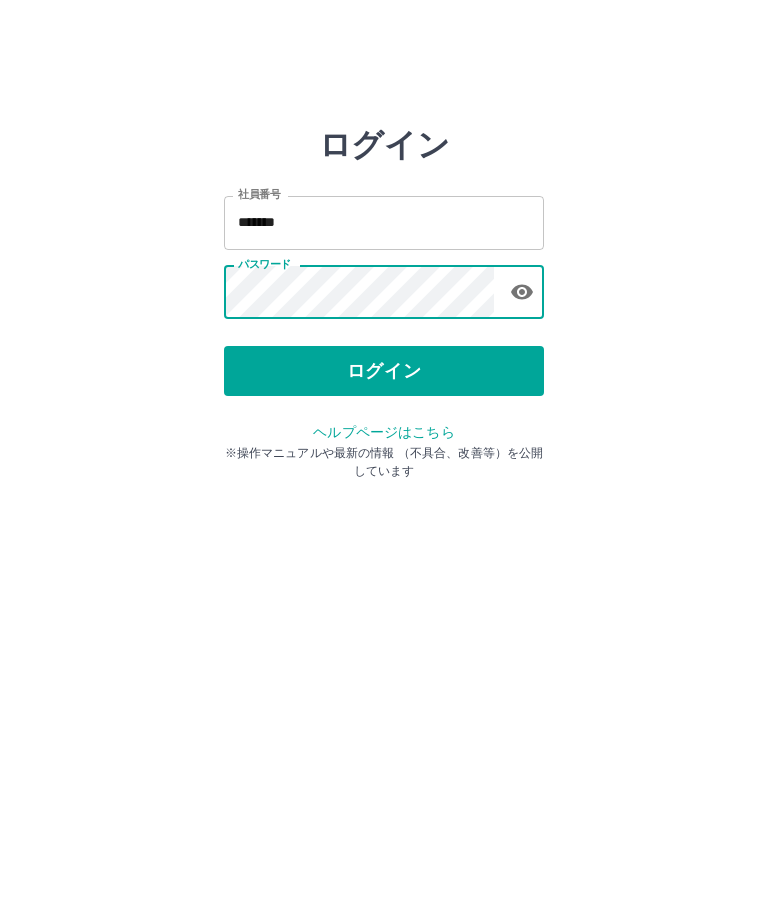 click on "ログイン" at bounding box center [384, 371] 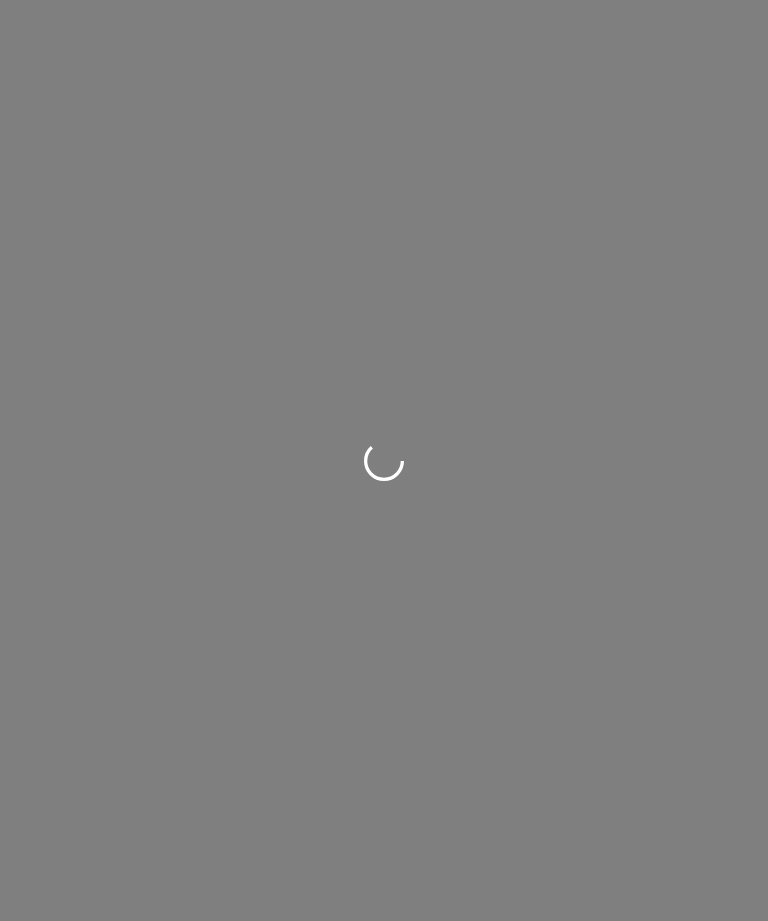 scroll, scrollTop: 0, scrollLeft: 0, axis: both 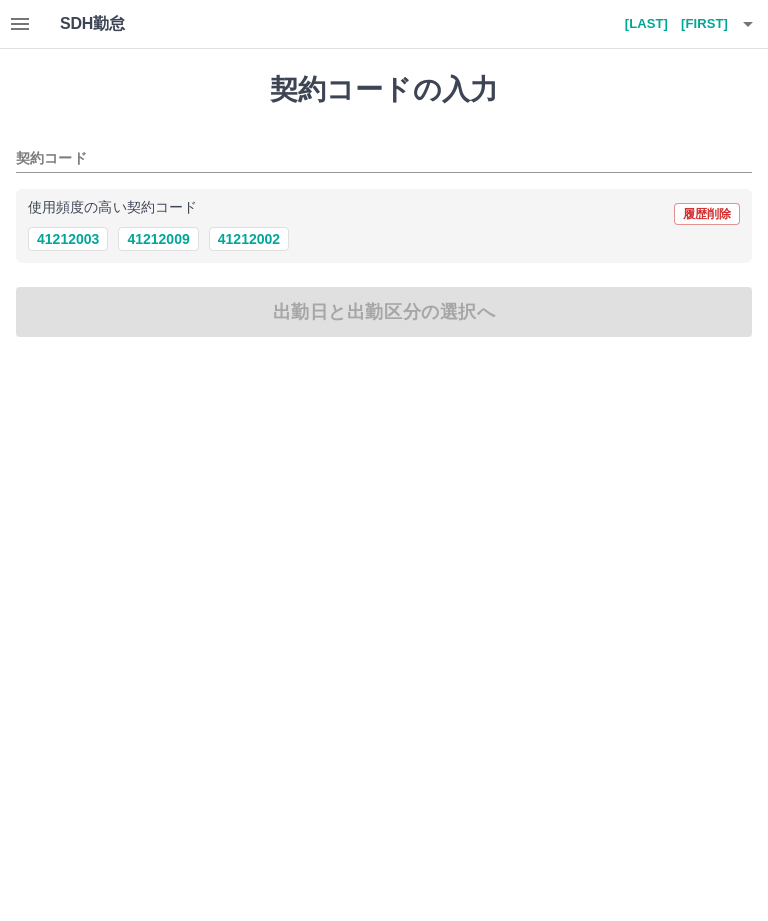 click on "41212002" at bounding box center [249, 239] 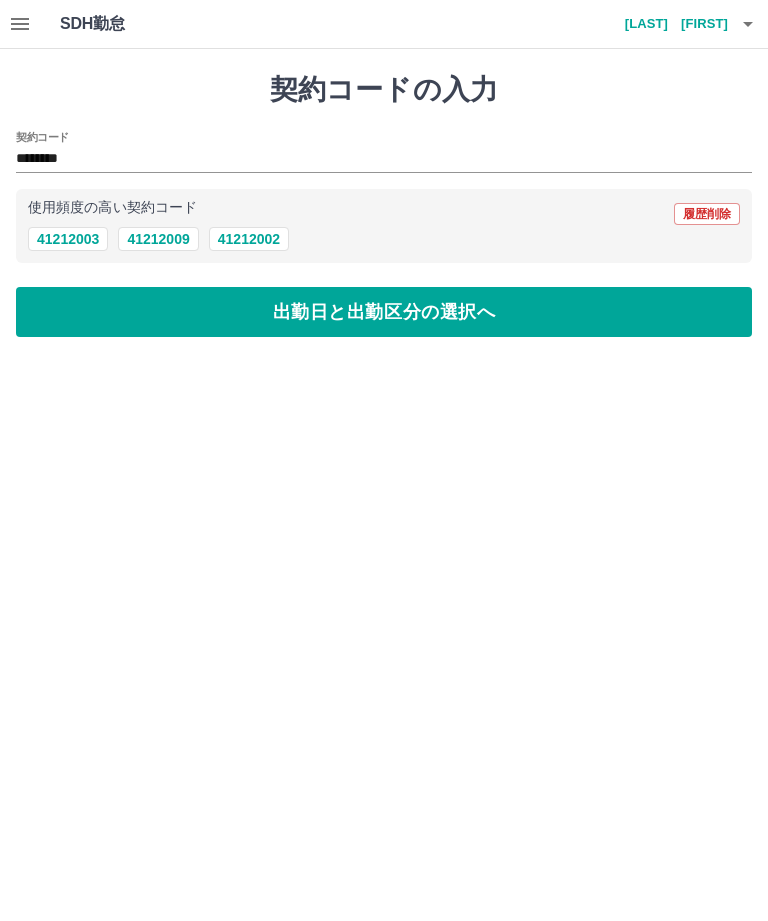 click on "出勤日と出勤区分の選択へ" at bounding box center (384, 312) 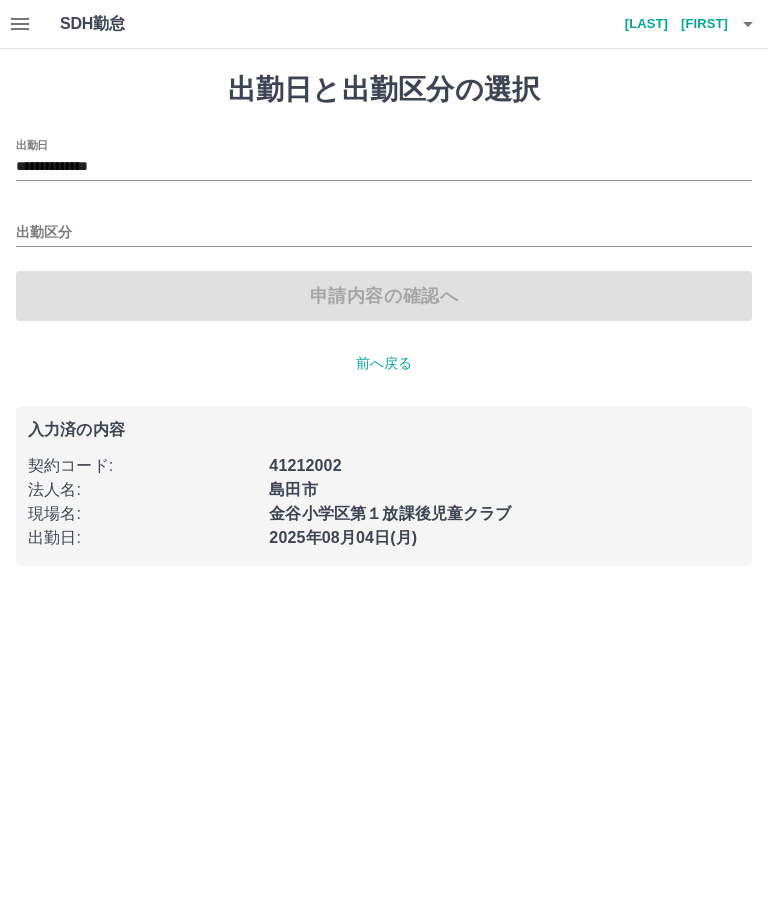 click on "**********" at bounding box center (384, 167) 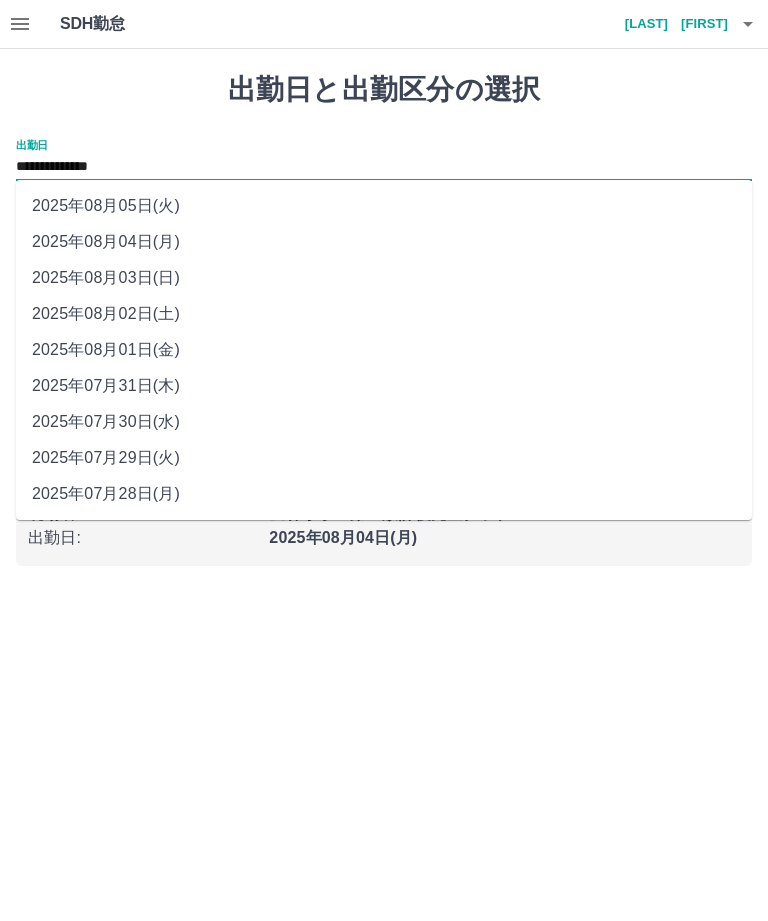 click on "2025年08月01日(金)" at bounding box center [384, 350] 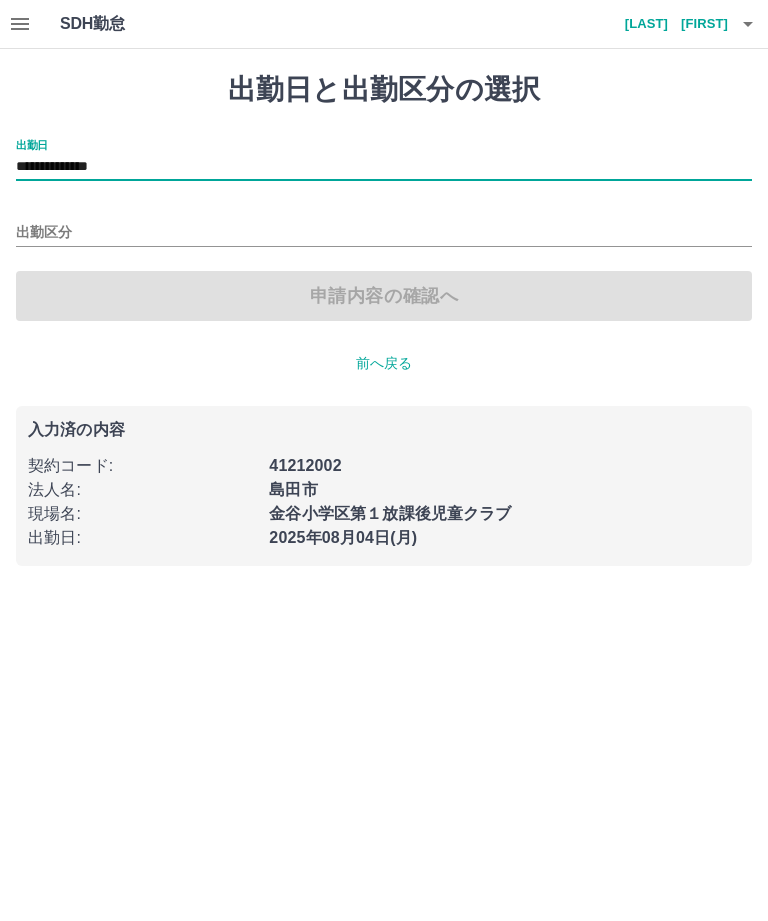 click on "出勤区分" at bounding box center (384, 233) 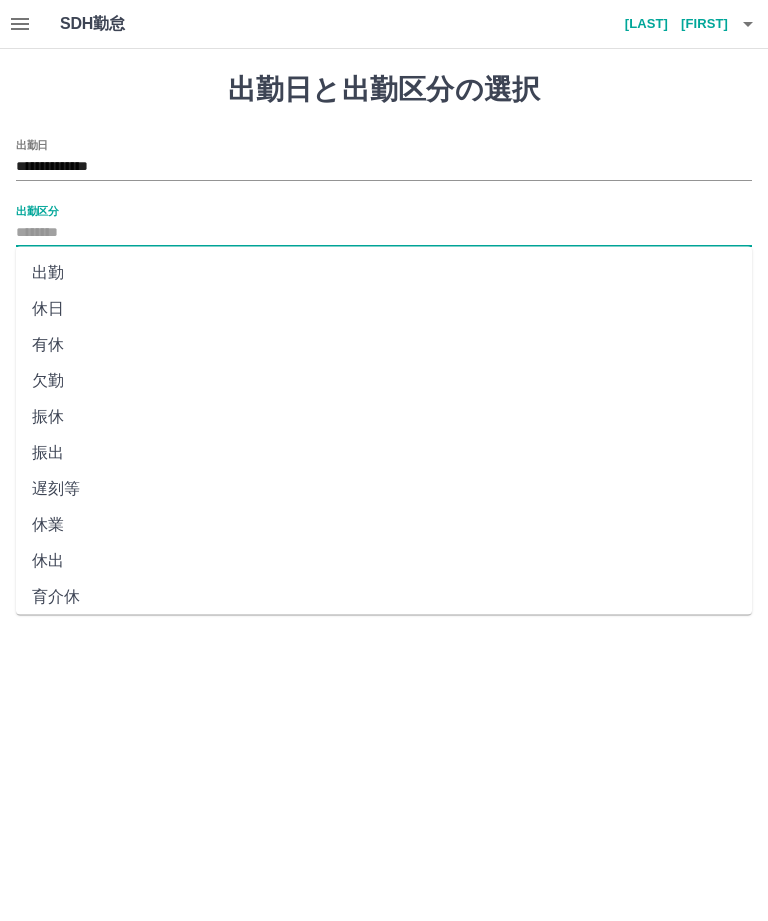 click on "休日" at bounding box center [384, 309] 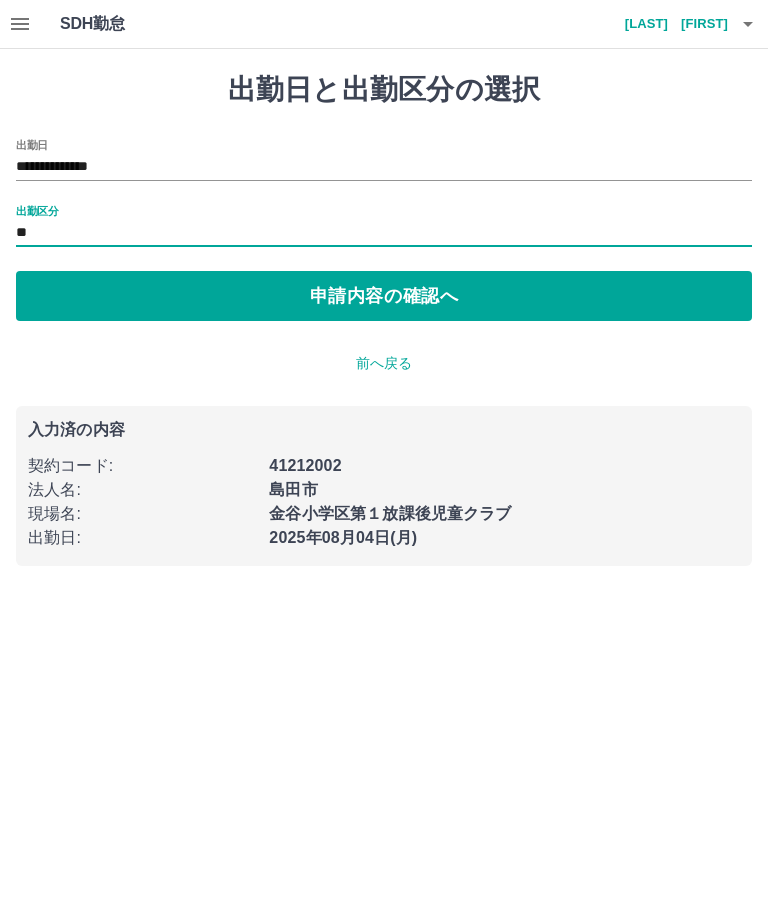 click on "申請内容の確認へ" at bounding box center (384, 296) 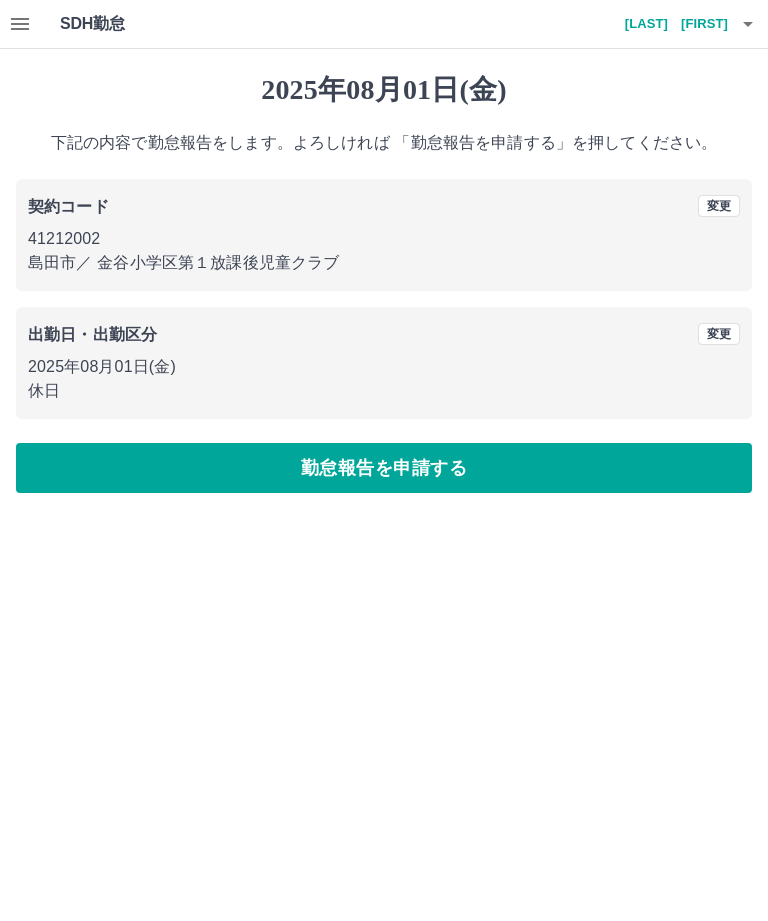 click on "勤怠報告を申請する" at bounding box center (384, 468) 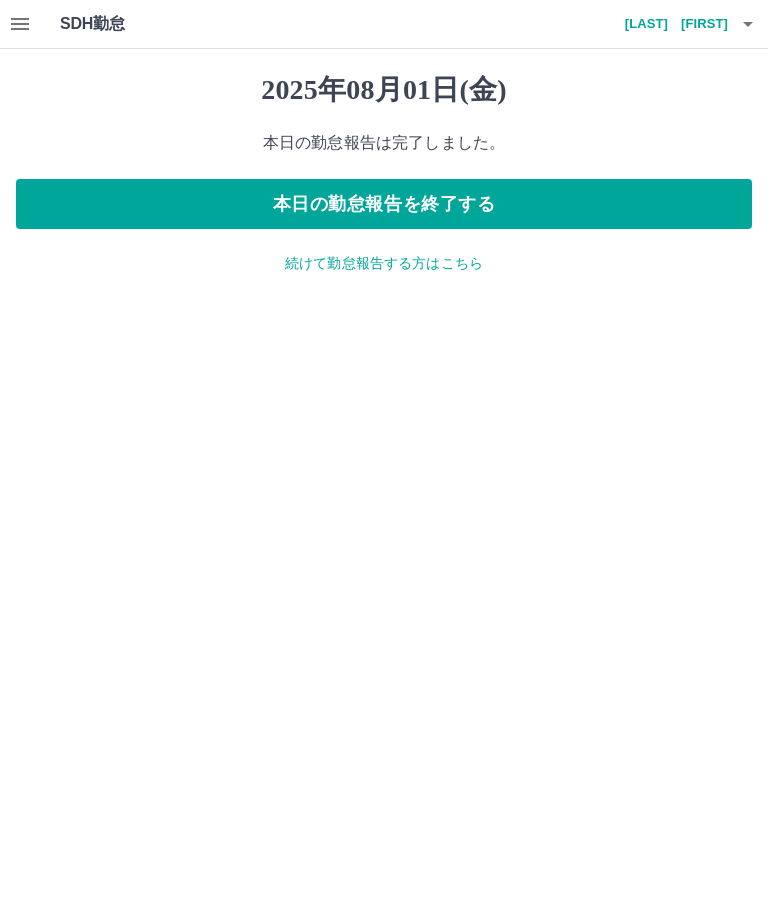 click on "続けて勤怠報告する方はこちら" at bounding box center [384, 263] 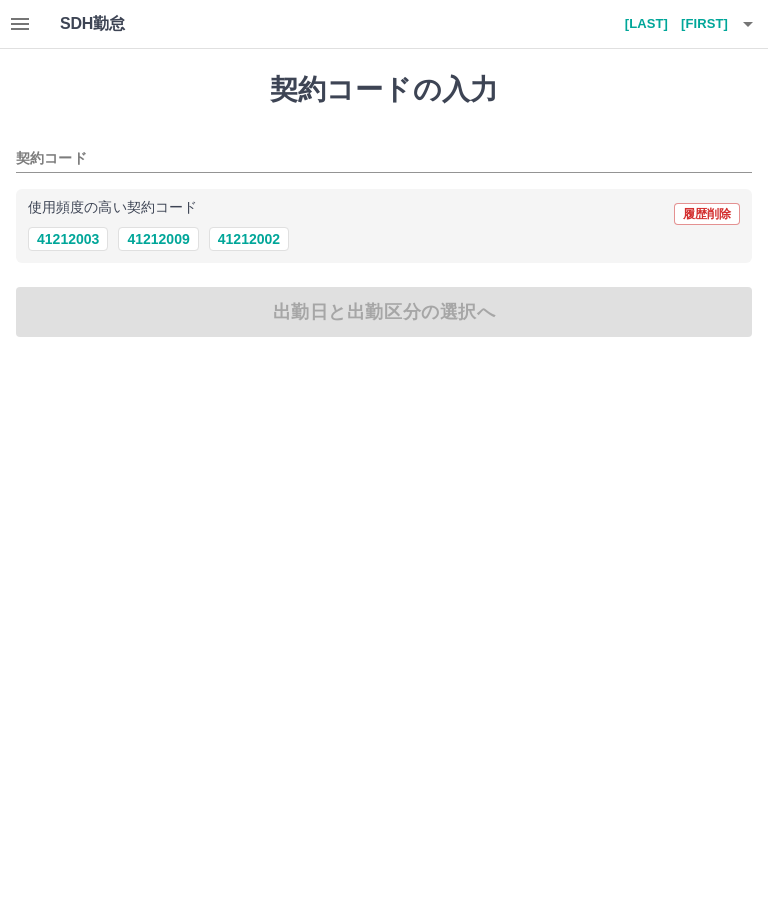 click on "41212002" at bounding box center [249, 239] 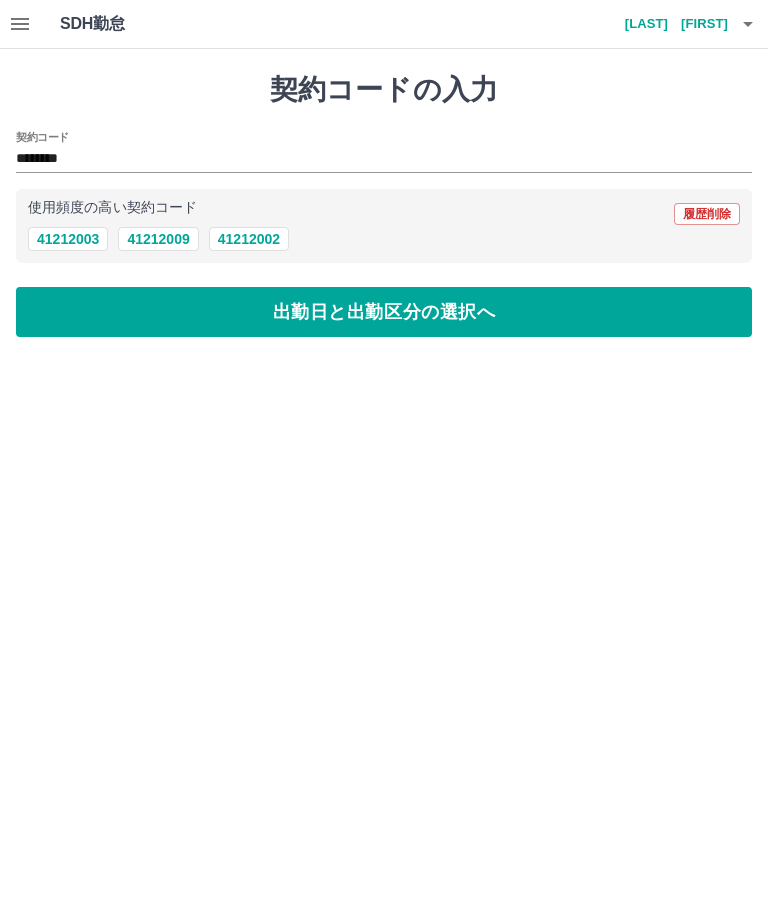 click on "出勤日と出勤区分の選択へ" at bounding box center (384, 312) 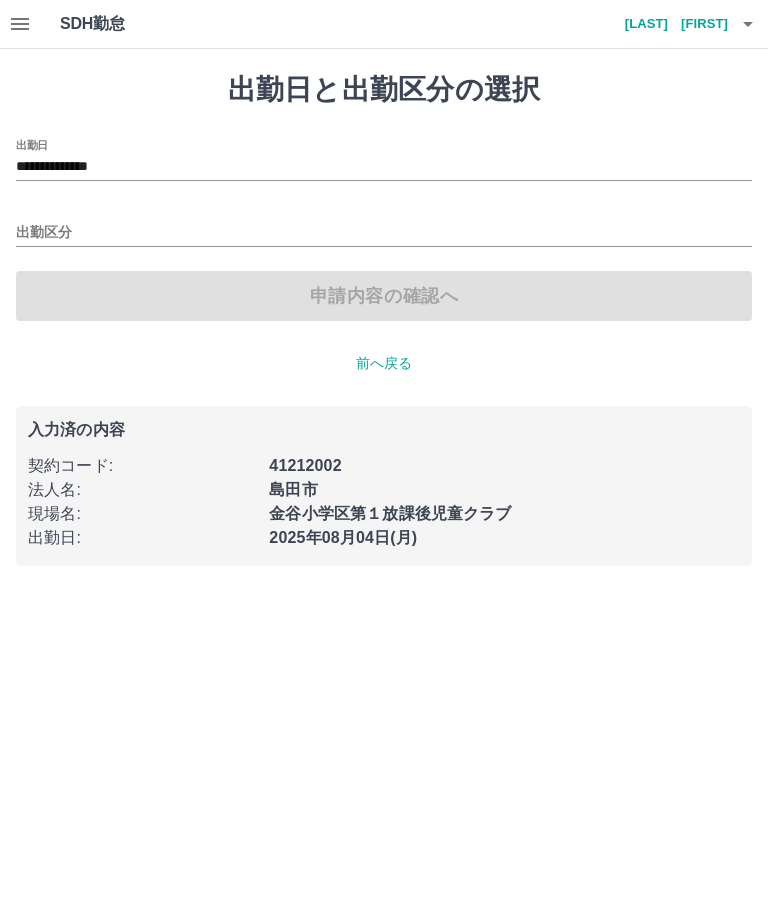 click on "**********" at bounding box center (384, 167) 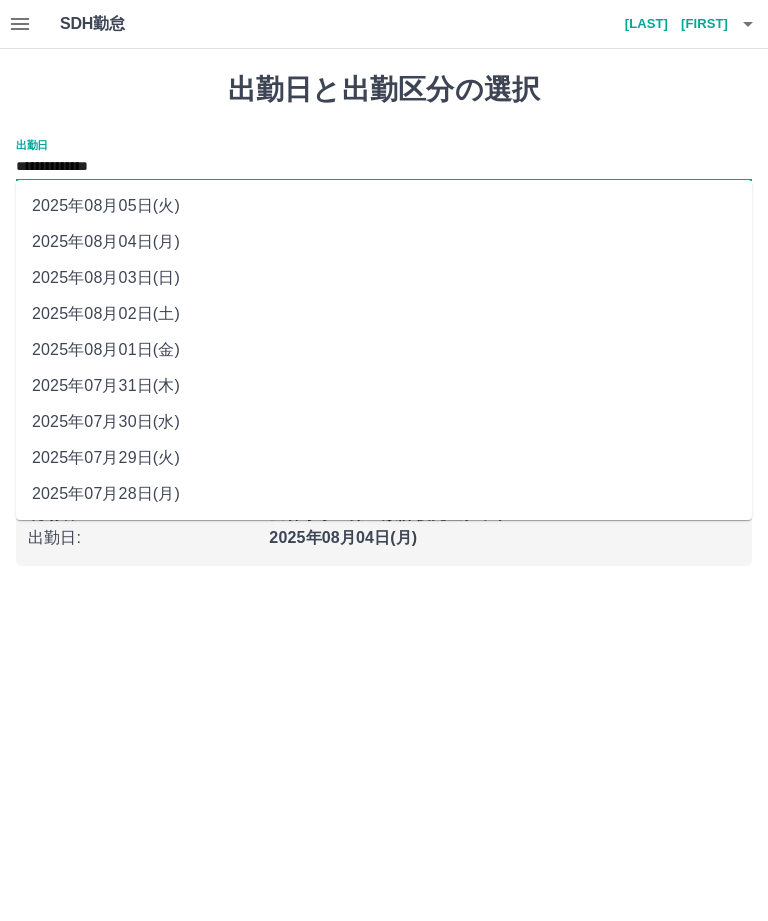 click on "2025年08月02日(土)" at bounding box center (384, 314) 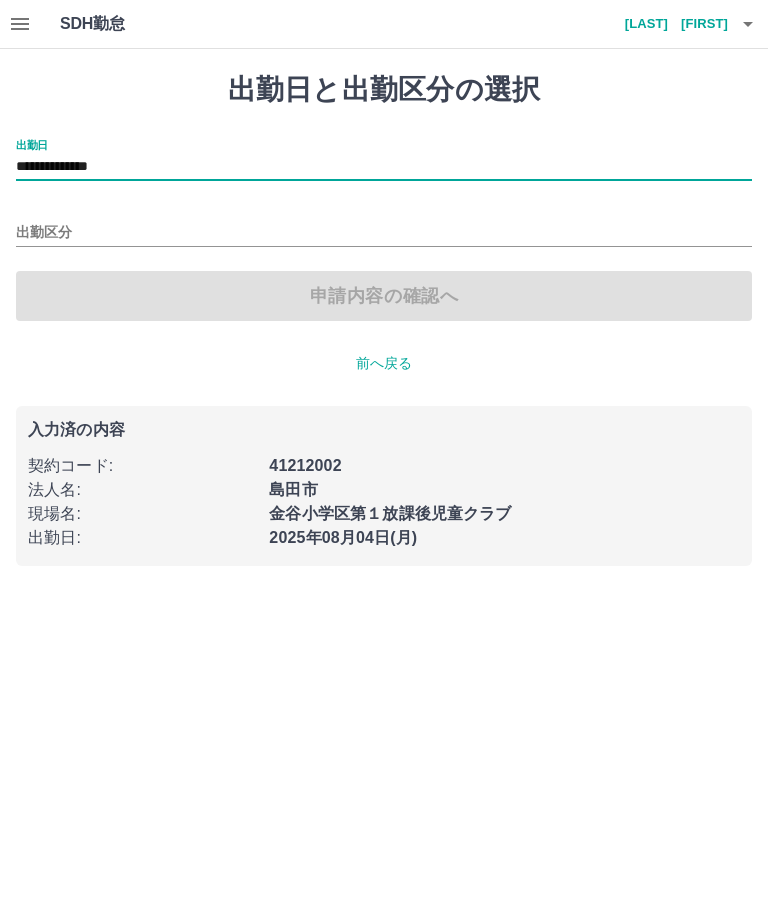 click on "出勤区分" at bounding box center (384, 233) 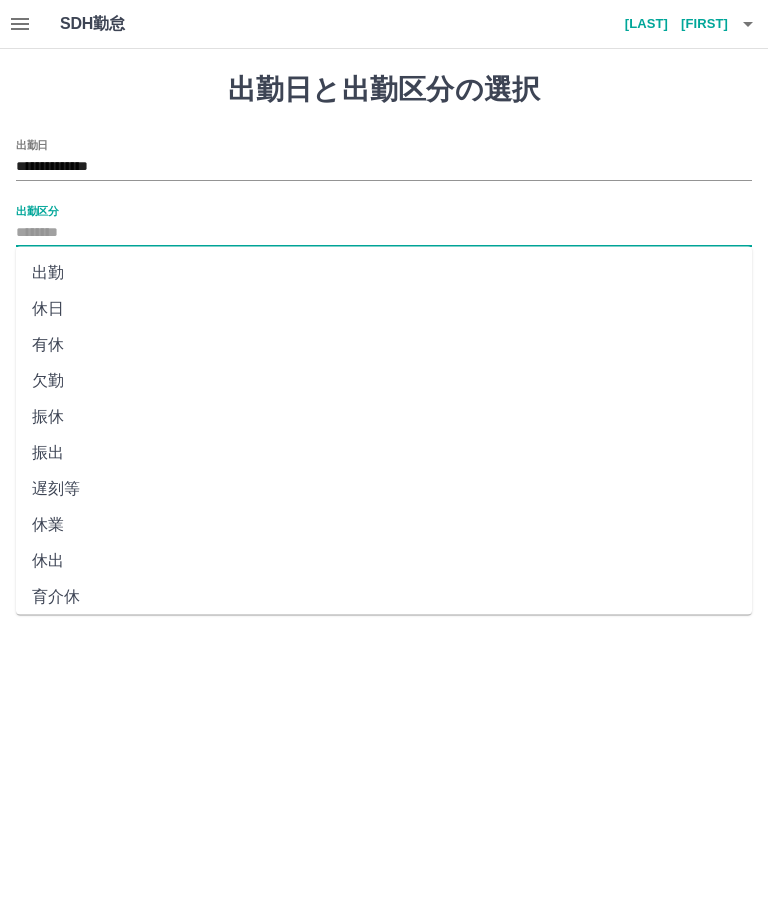 click on "休日" at bounding box center [384, 309] 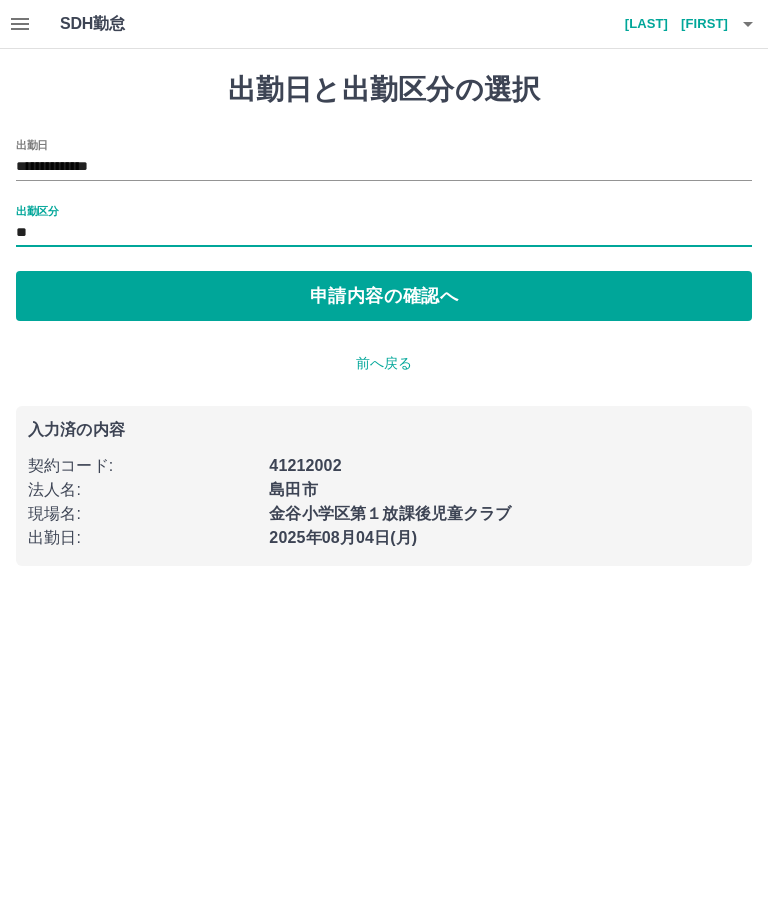click on "申請内容の確認へ" at bounding box center [384, 296] 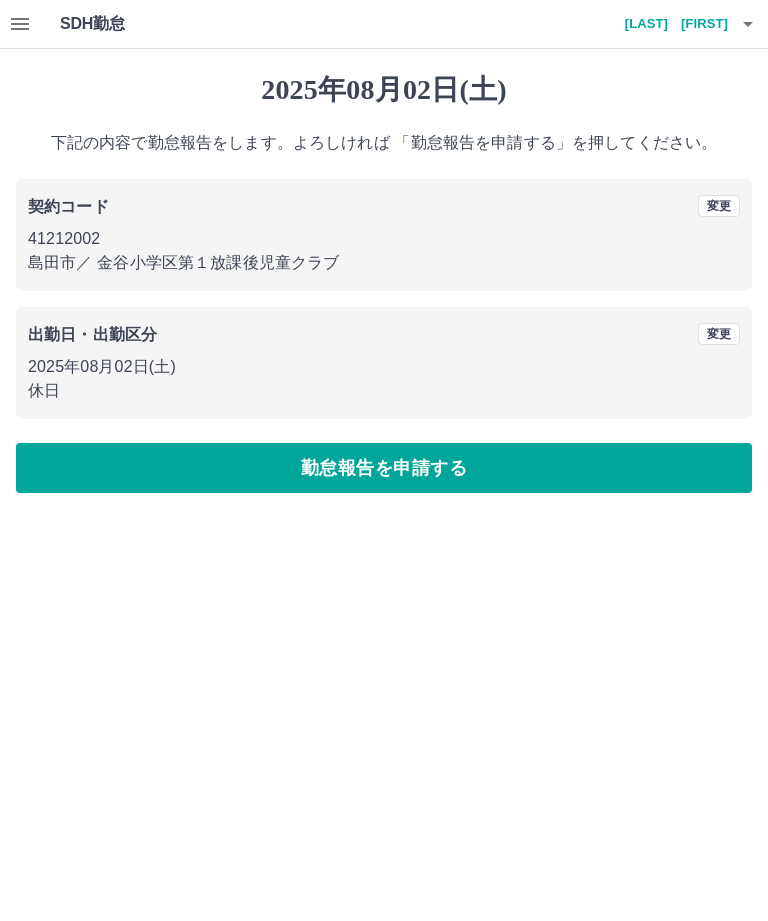 click on "勤怠報告を申請する" at bounding box center [384, 468] 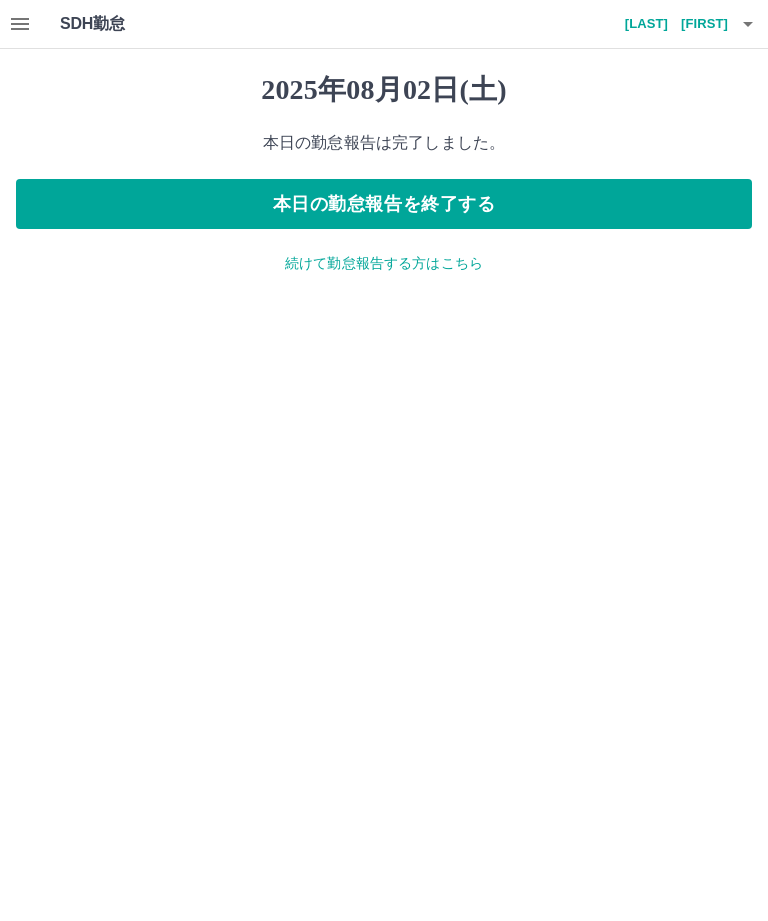 click on "続けて勤怠報告する方はこちら" at bounding box center (384, 263) 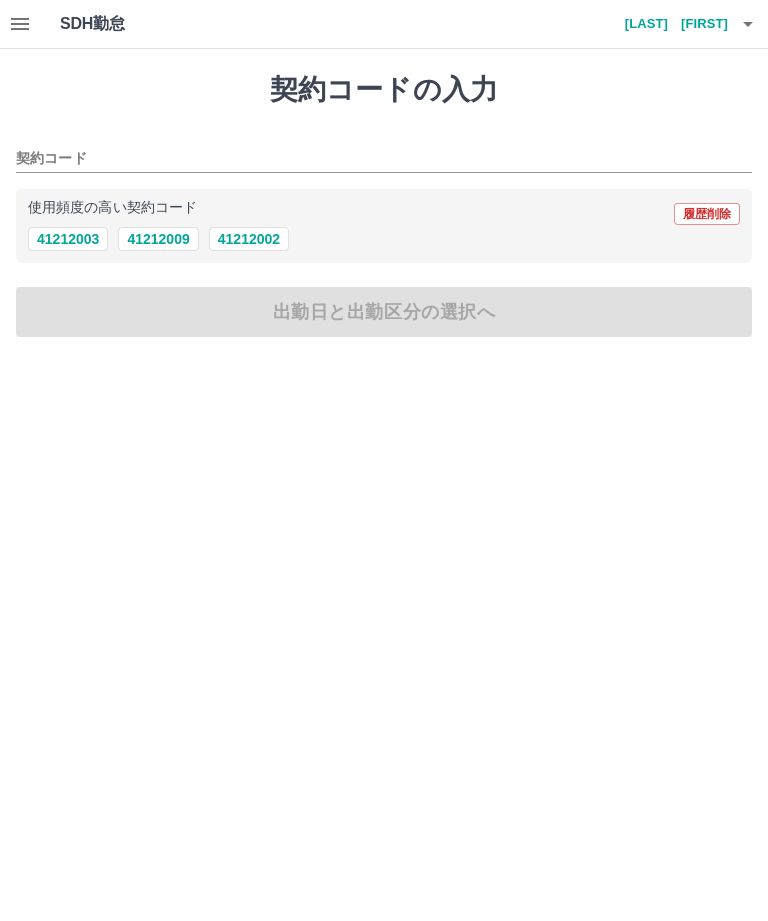 click on "41212002" at bounding box center [249, 239] 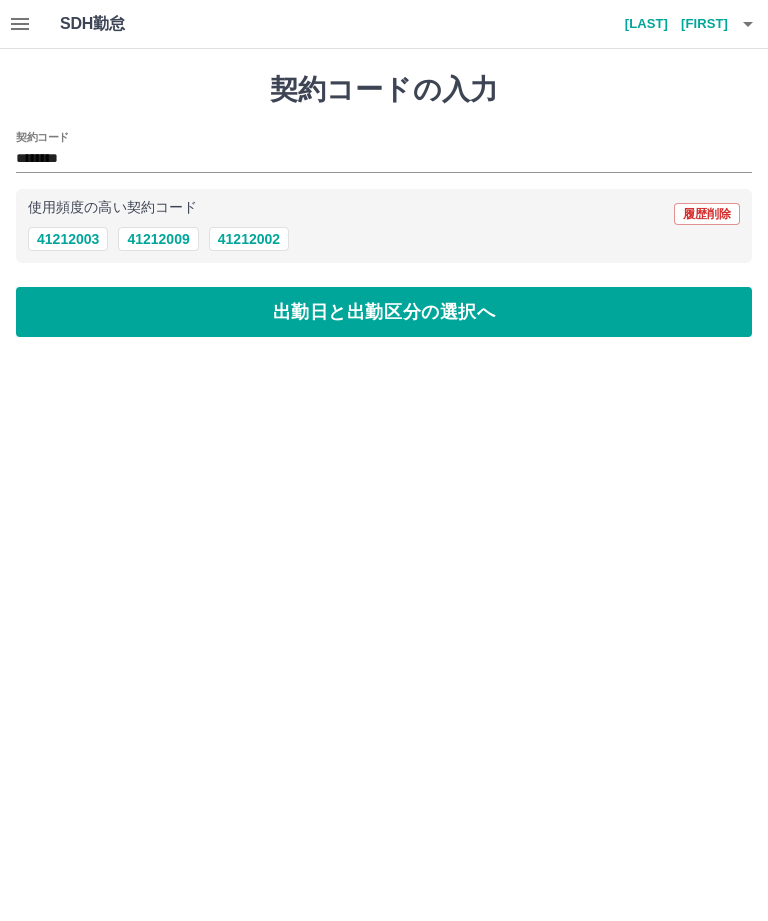 click on "出勤日と出勤区分の選択へ" at bounding box center (384, 312) 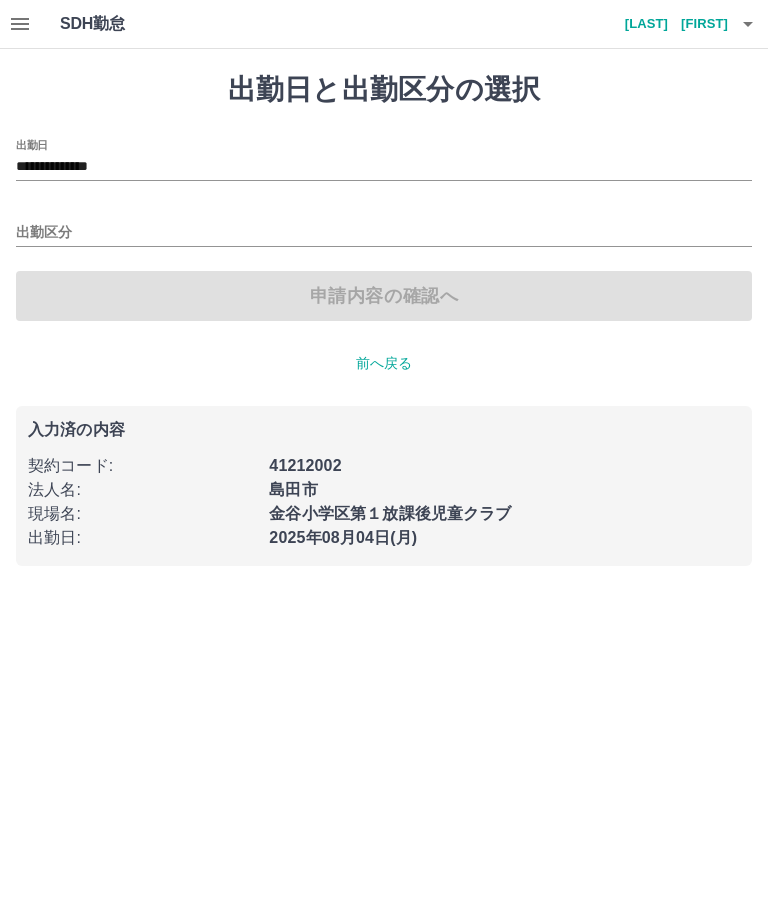 click on "**********" at bounding box center (384, 167) 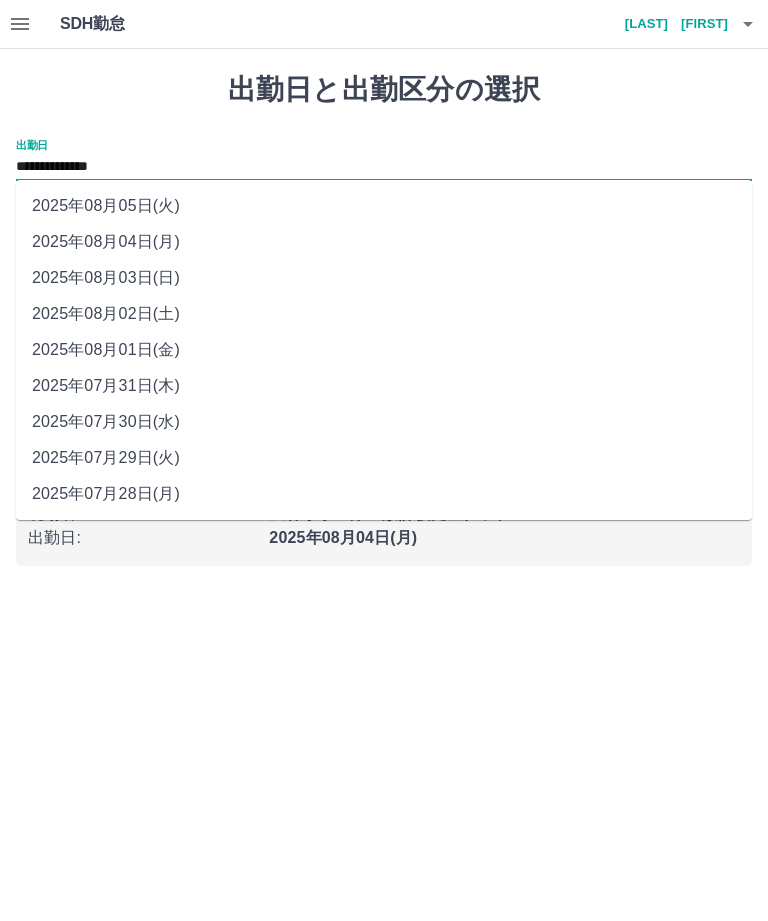 click on "2025年08月03日(日)" at bounding box center [384, 278] 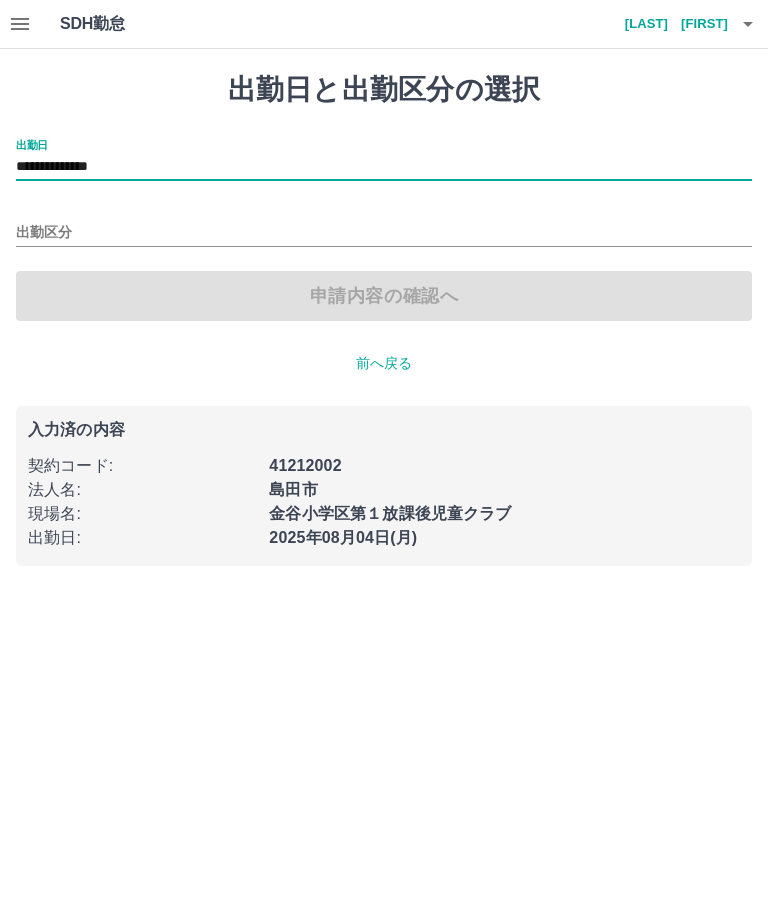 click on "出勤区分" at bounding box center [384, 233] 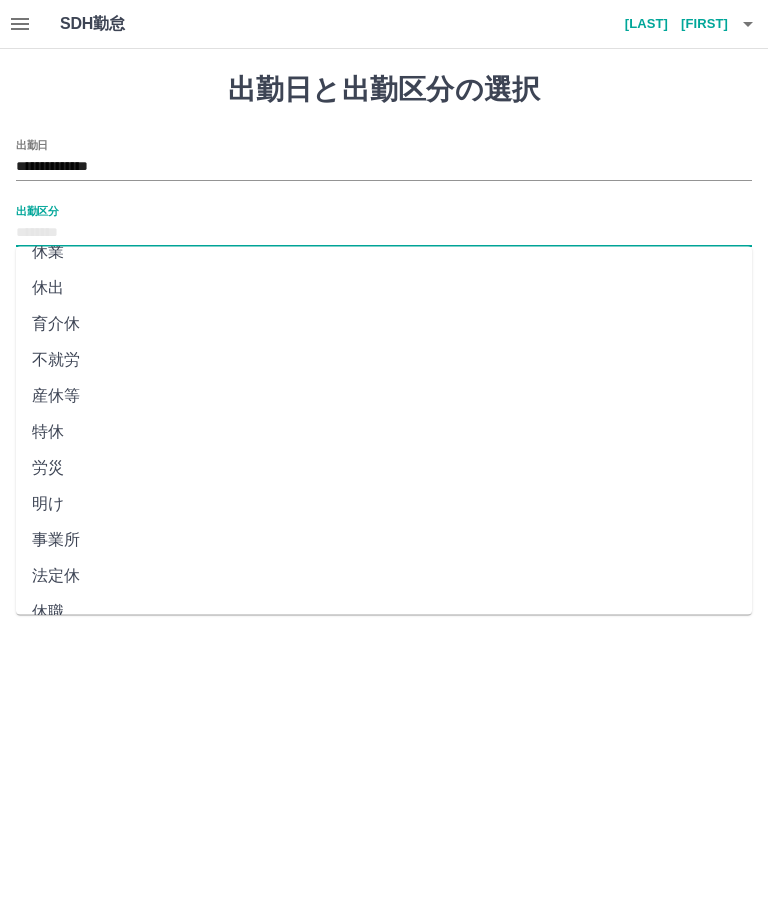 scroll, scrollTop: 270, scrollLeft: 0, axis: vertical 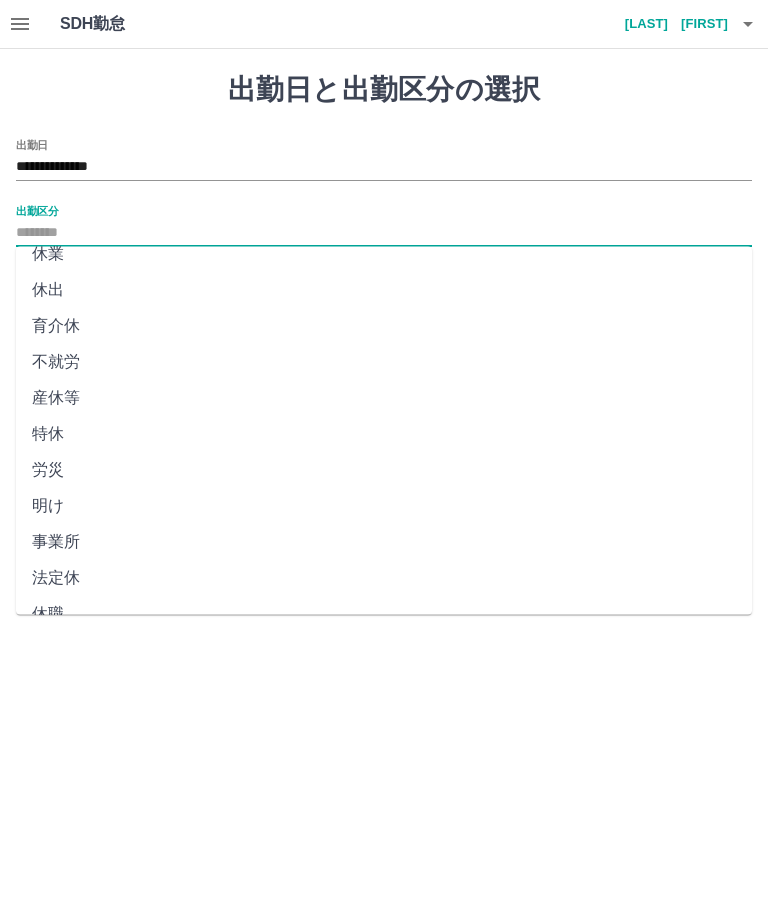 click on "法定休" at bounding box center (384, 579) 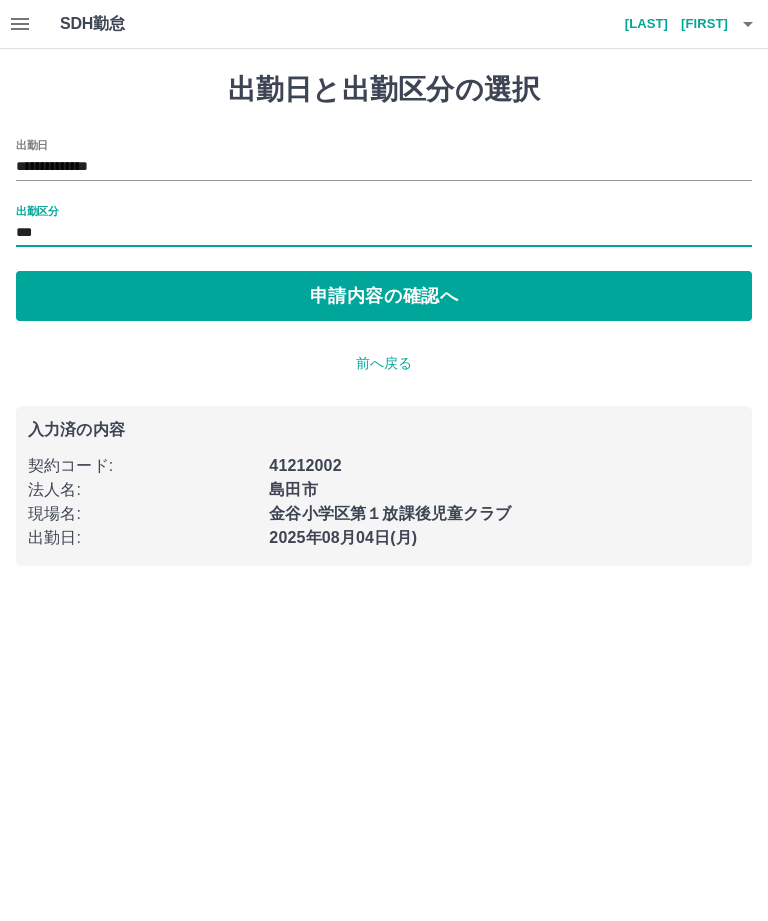 click on "申請内容の確認へ" at bounding box center [384, 296] 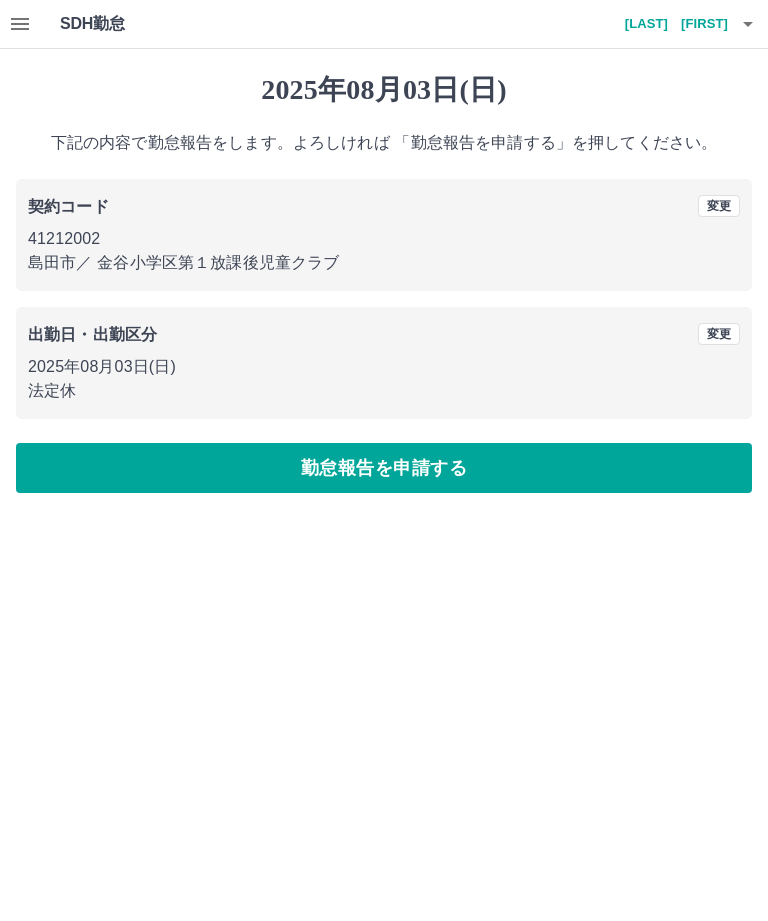 click on "勤怠報告を申請する" at bounding box center [384, 468] 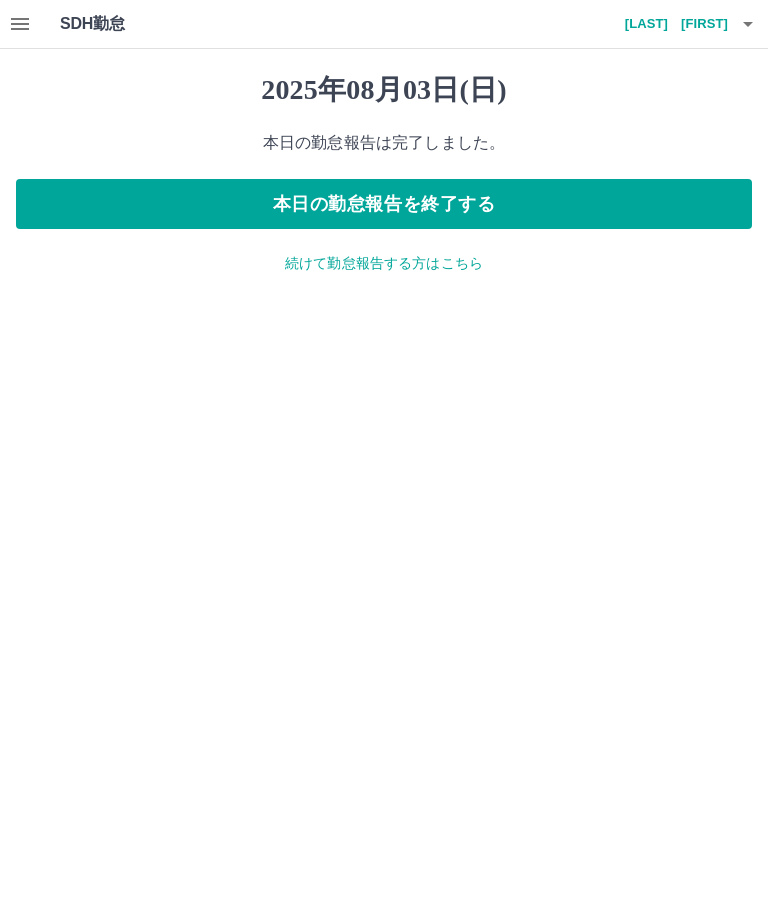 click on "続けて勤怠報告する方はこちら" at bounding box center [384, 263] 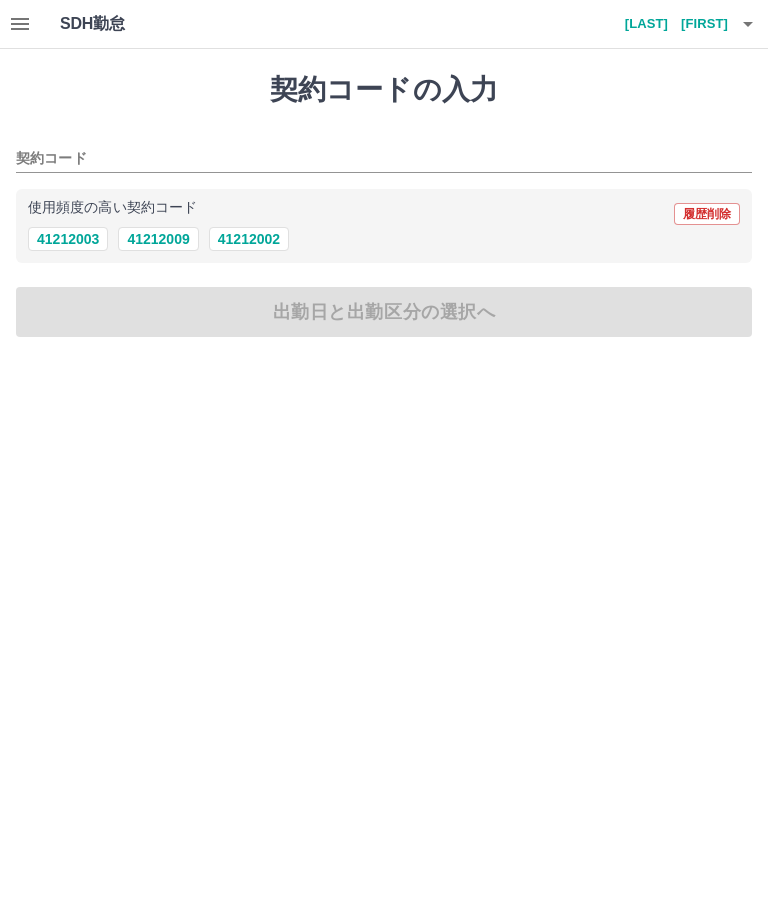 click on "41212002" at bounding box center (249, 239) 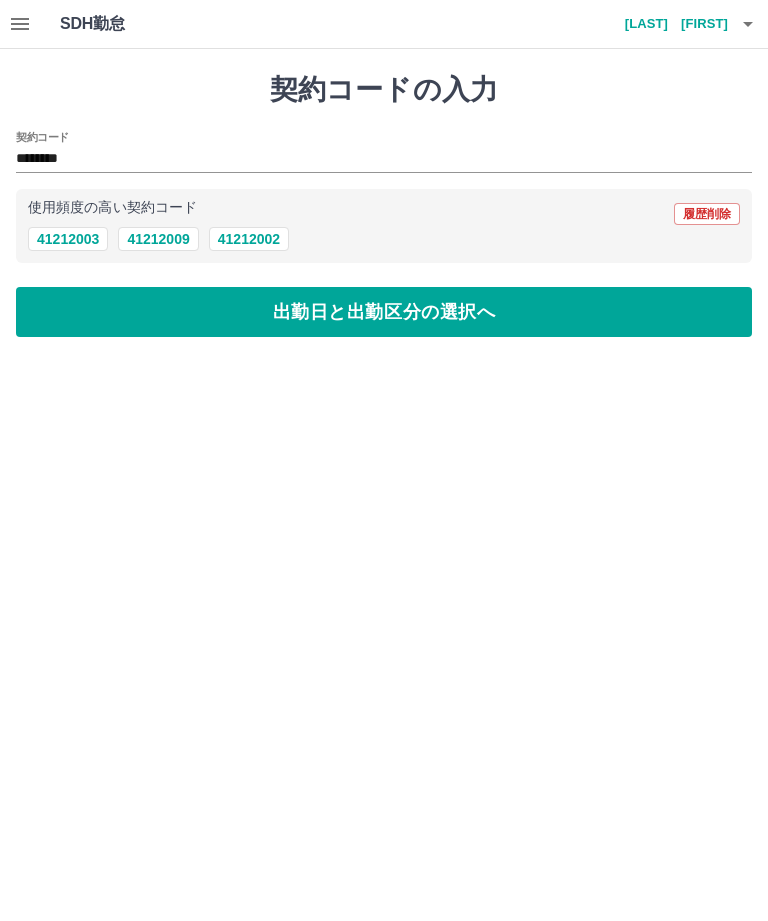 click on "出勤日と出勤区分の選択へ" at bounding box center [384, 312] 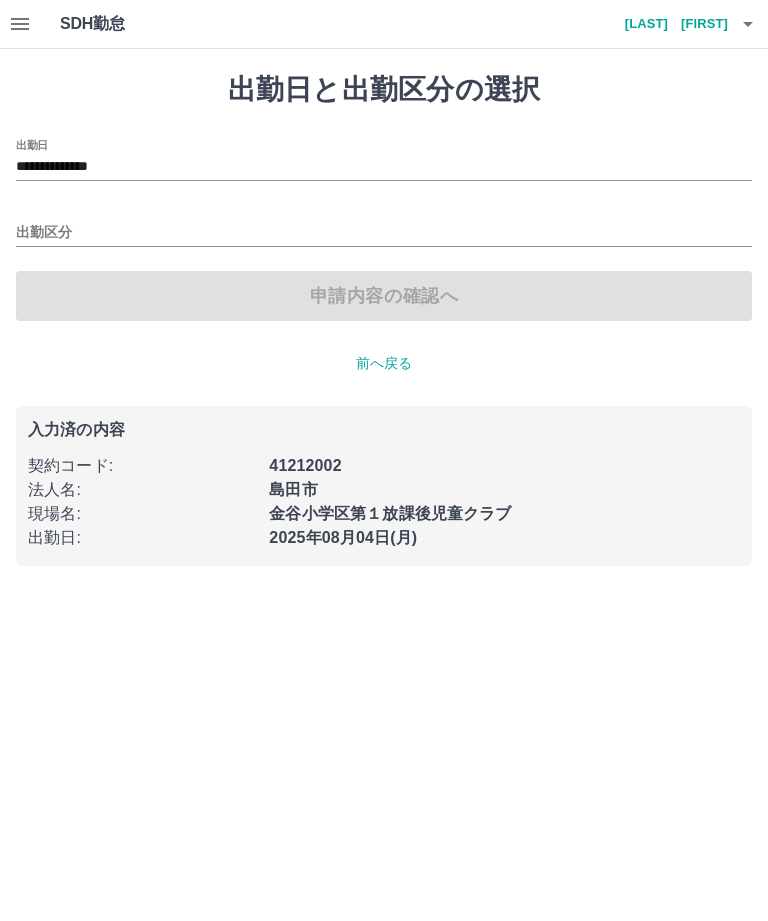 click on "出勤区分" at bounding box center (384, 233) 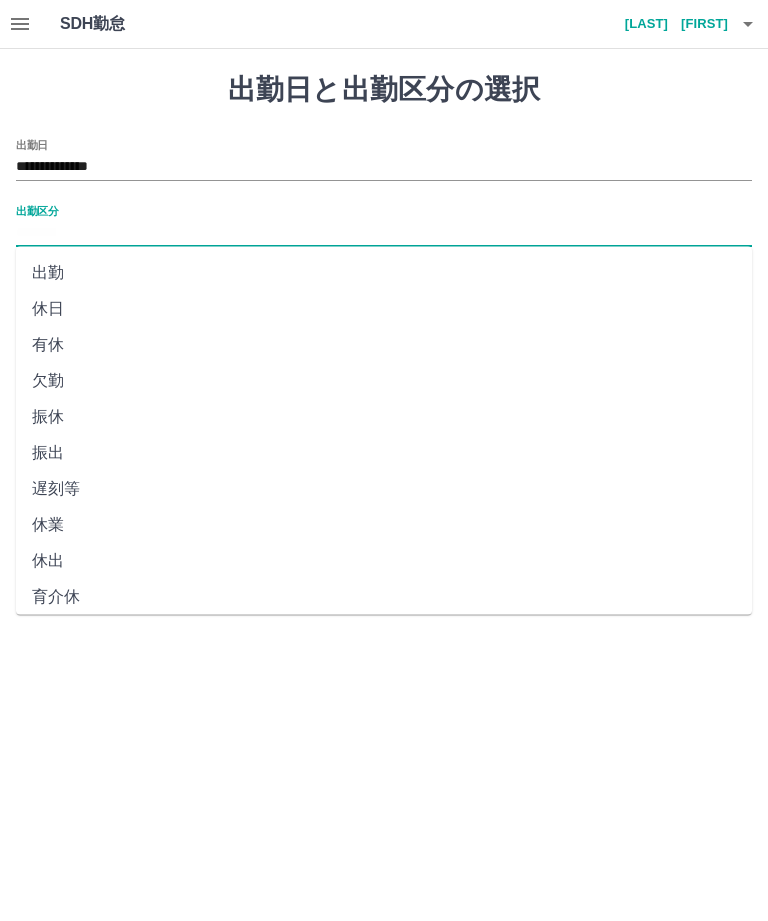 click on "出勤" at bounding box center [384, 273] 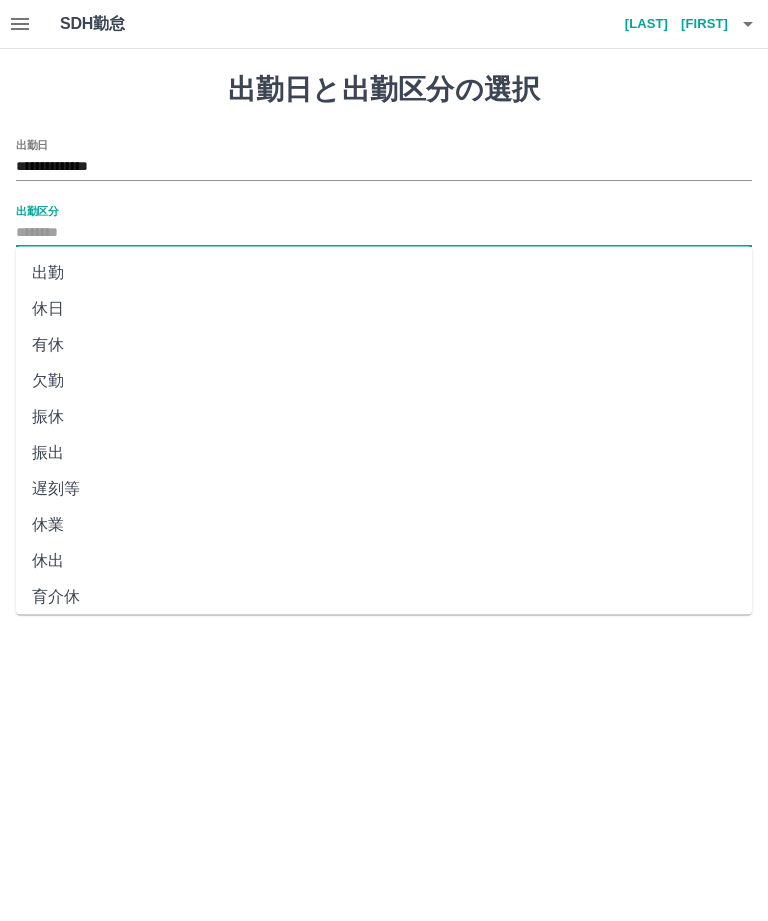 type on "**" 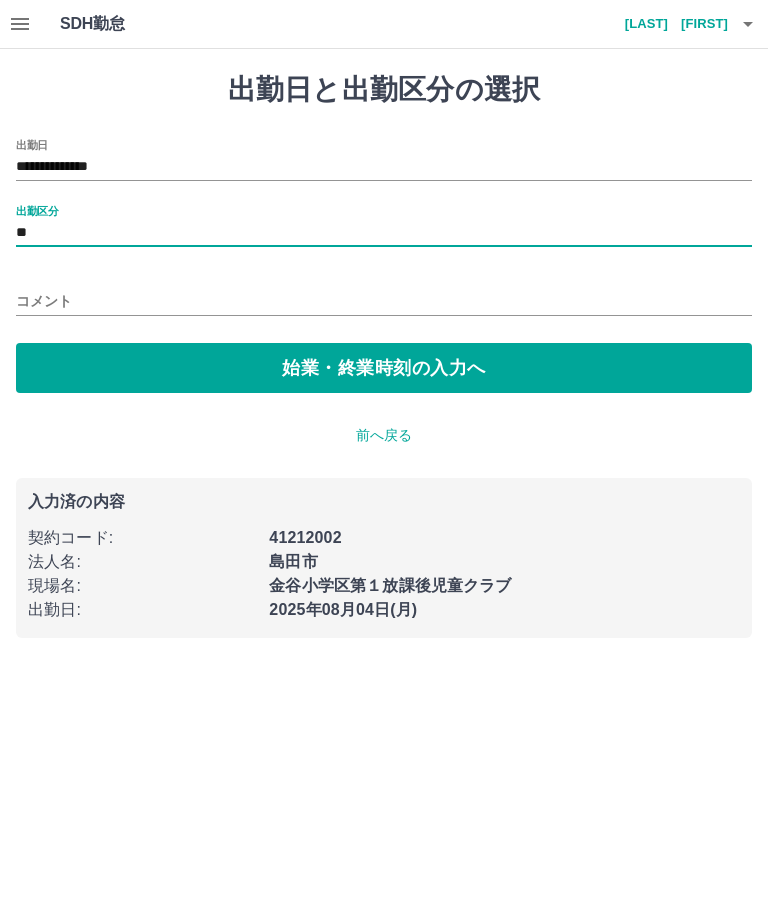 click on "始業・終業時刻の入力へ" at bounding box center [384, 368] 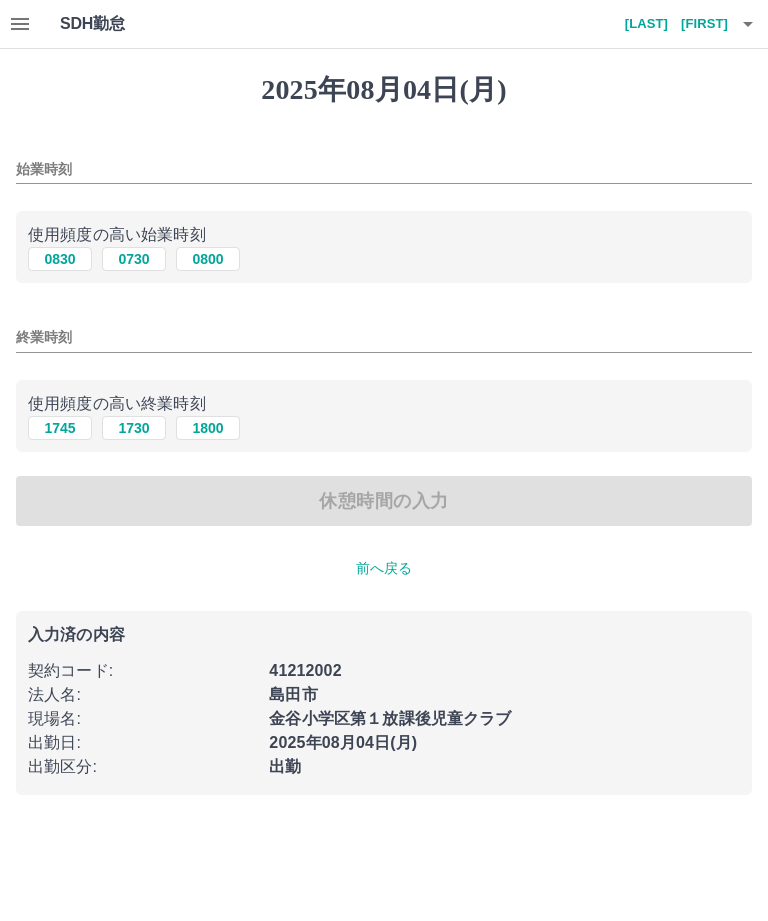 click on "0800" at bounding box center (208, 259) 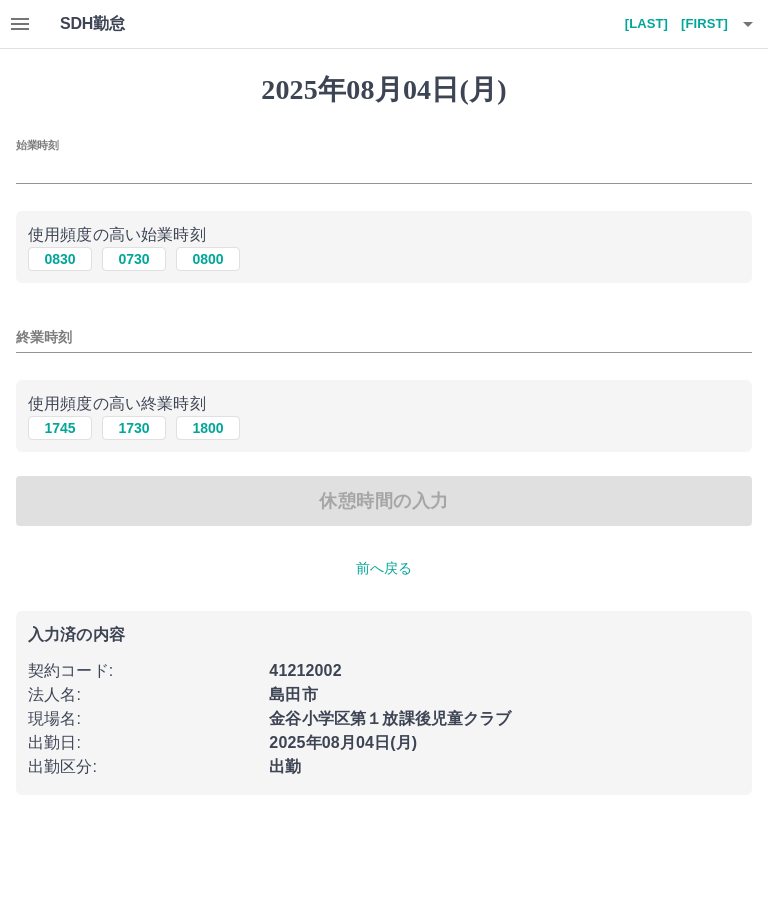 type on "****" 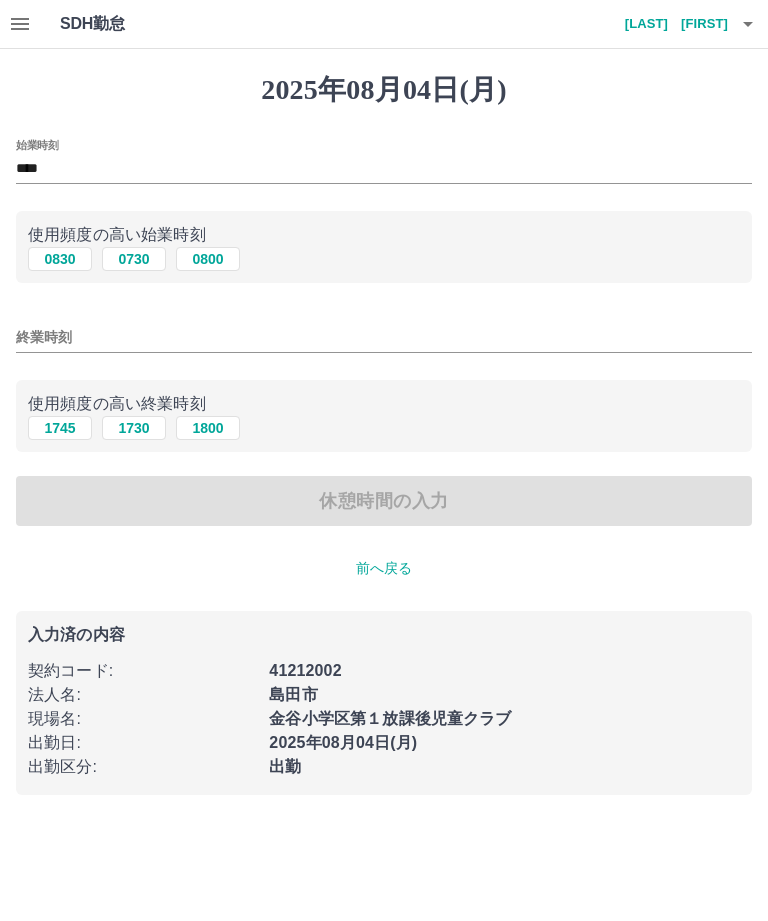 click on "終業時刻" at bounding box center (384, 331) 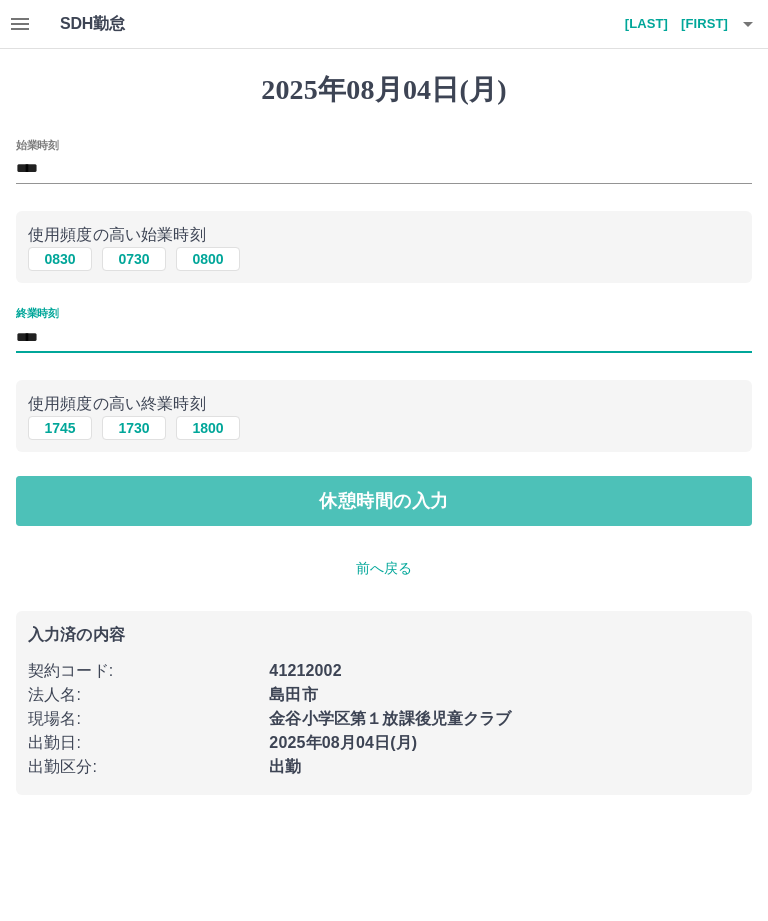 type on "****" 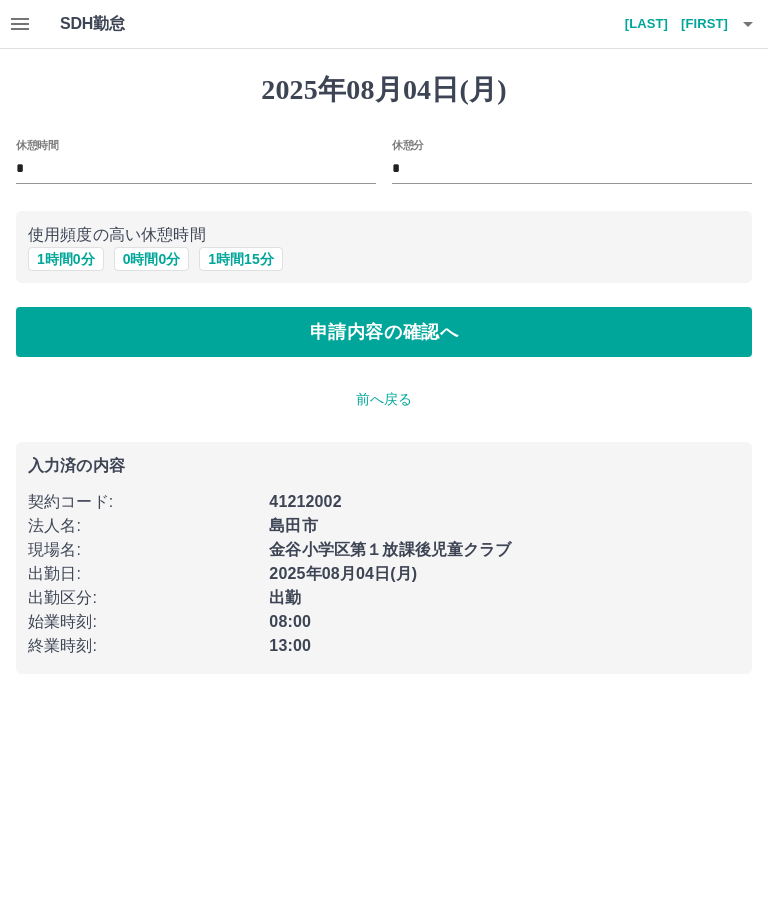 click on "申請内容の確認へ" at bounding box center (384, 332) 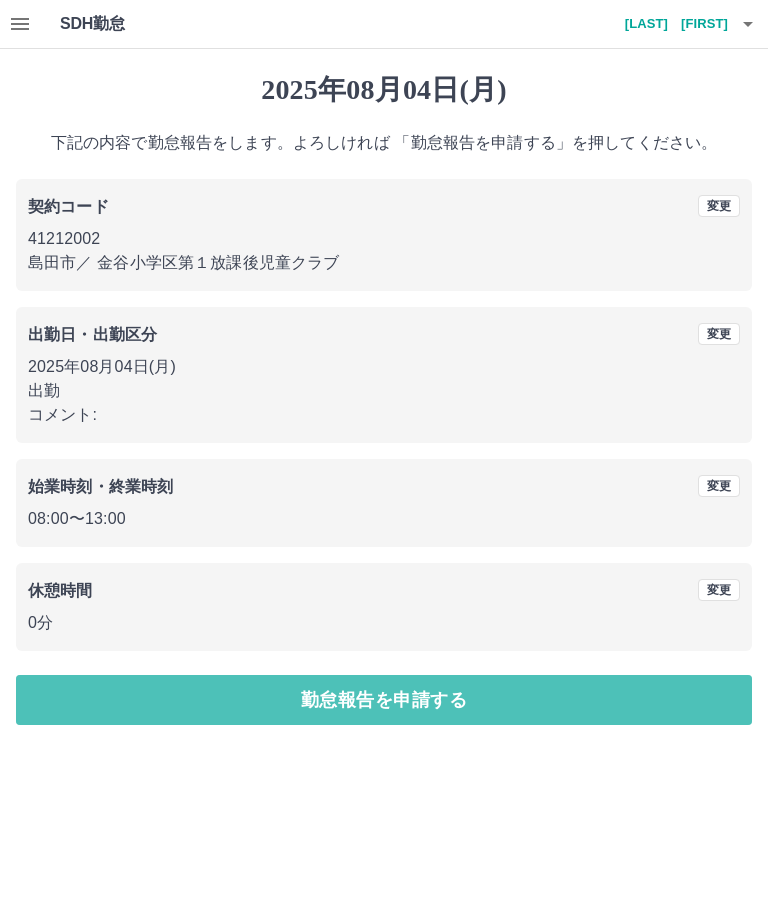 click on "勤怠報告を申請する" at bounding box center [384, 700] 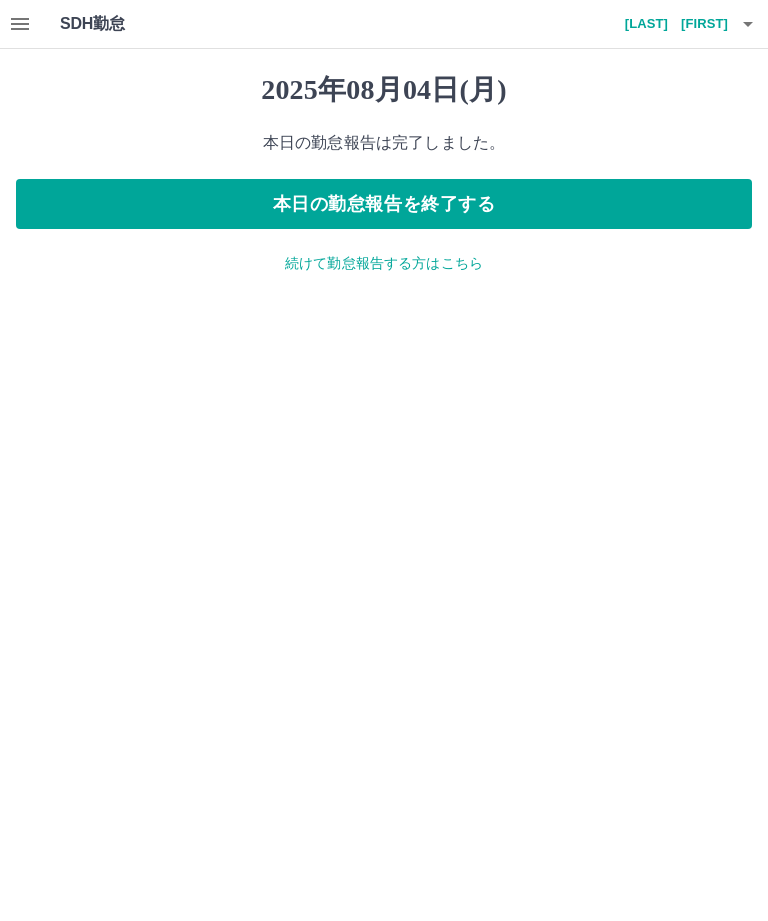 click on "本日の勤怠報告を終了する" at bounding box center [384, 204] 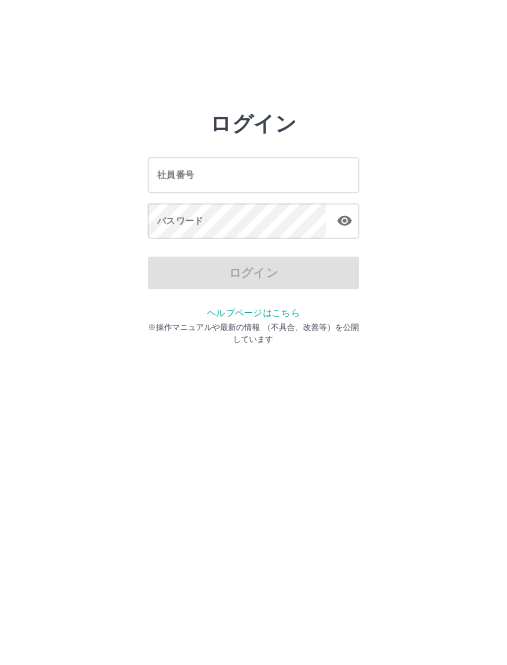 scroll, scrollTop: 0, scrollLeft: 0, axis: both 